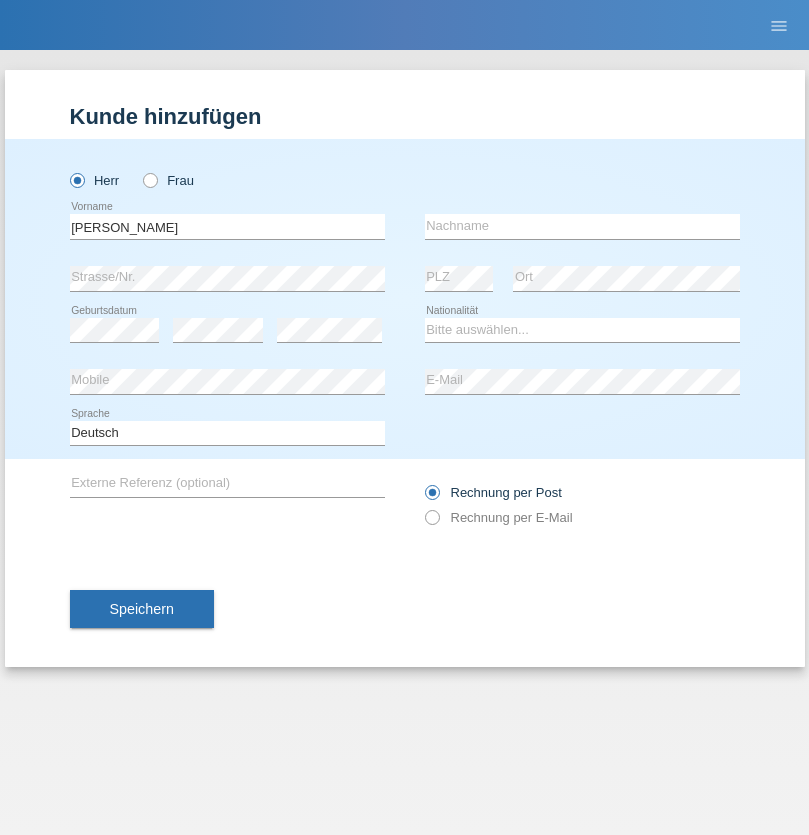 scroll, scrollTop: 0, scrollLeft: 0, axis: both 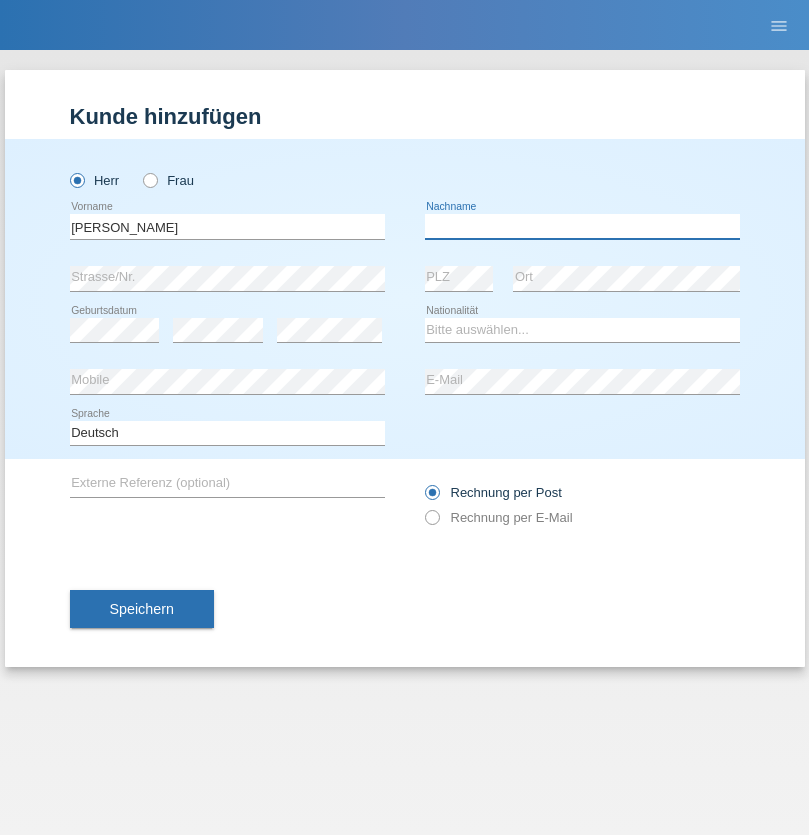 click at bounding box center [582, 226] 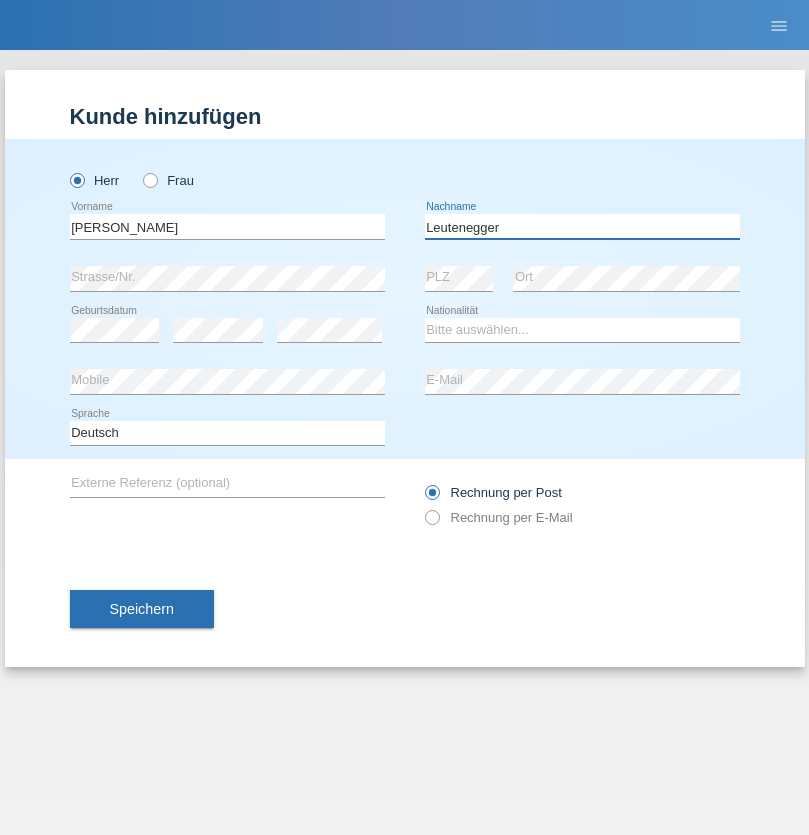 type on "Leutenegger" 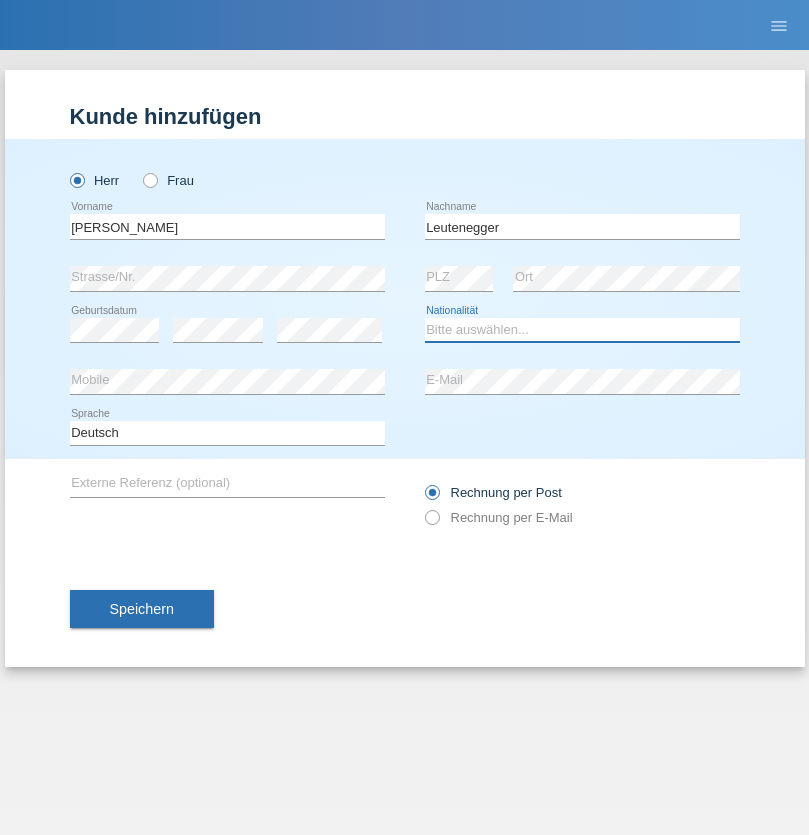select on "CH" 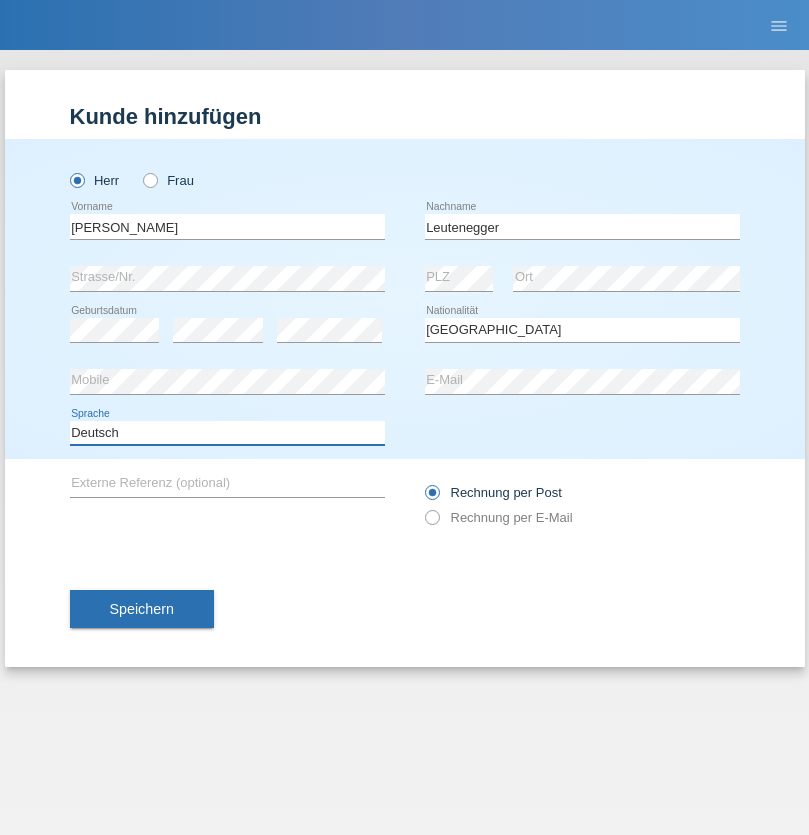 select on "en" 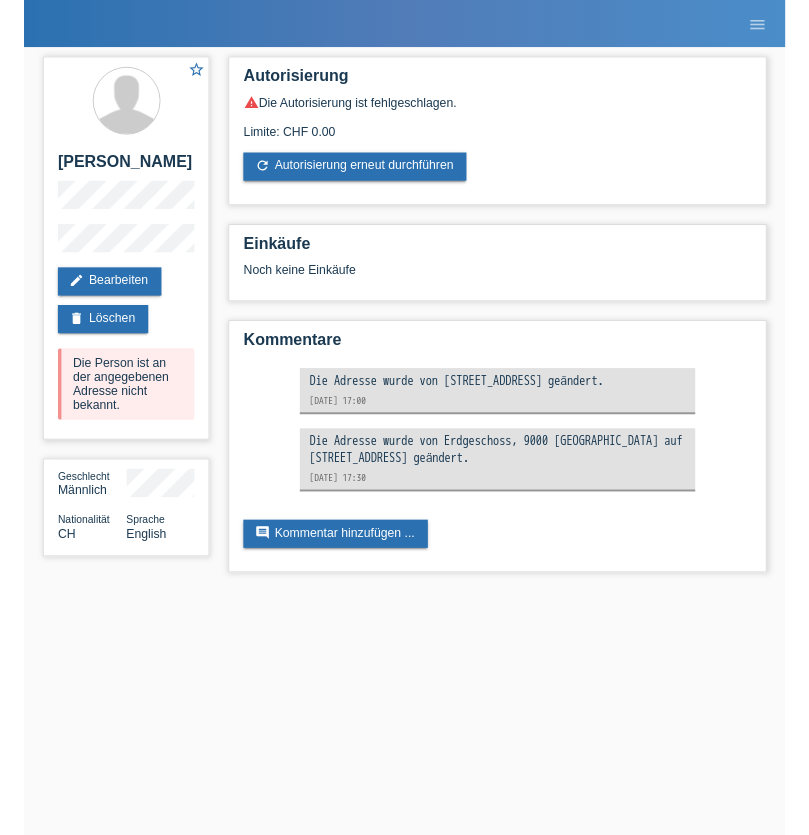 scroll, scrollTop: 0, scrollLeft: 0, axis: both 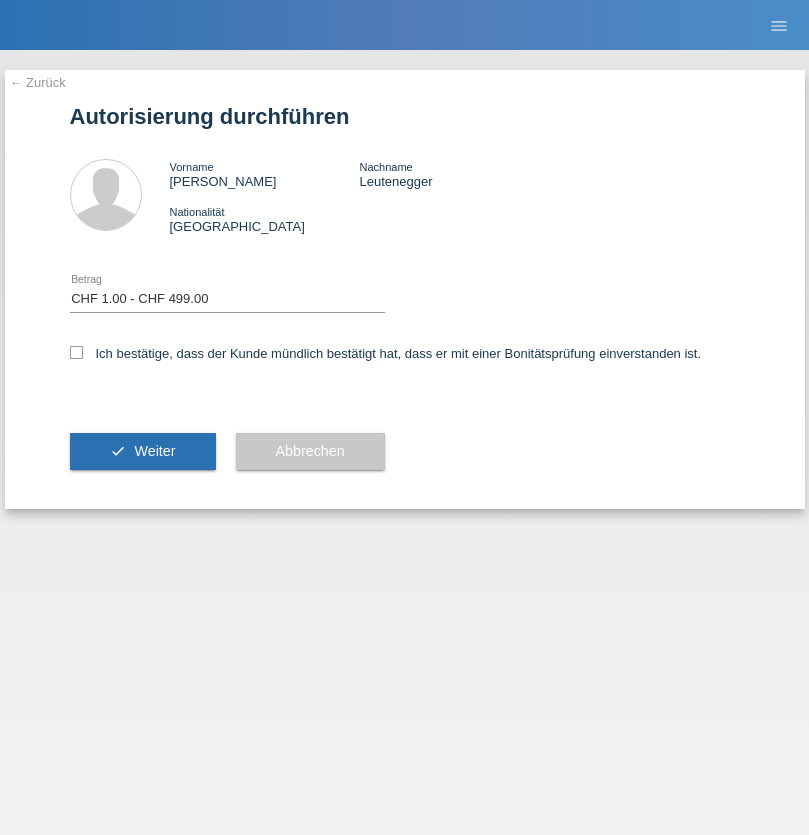 select on "1" 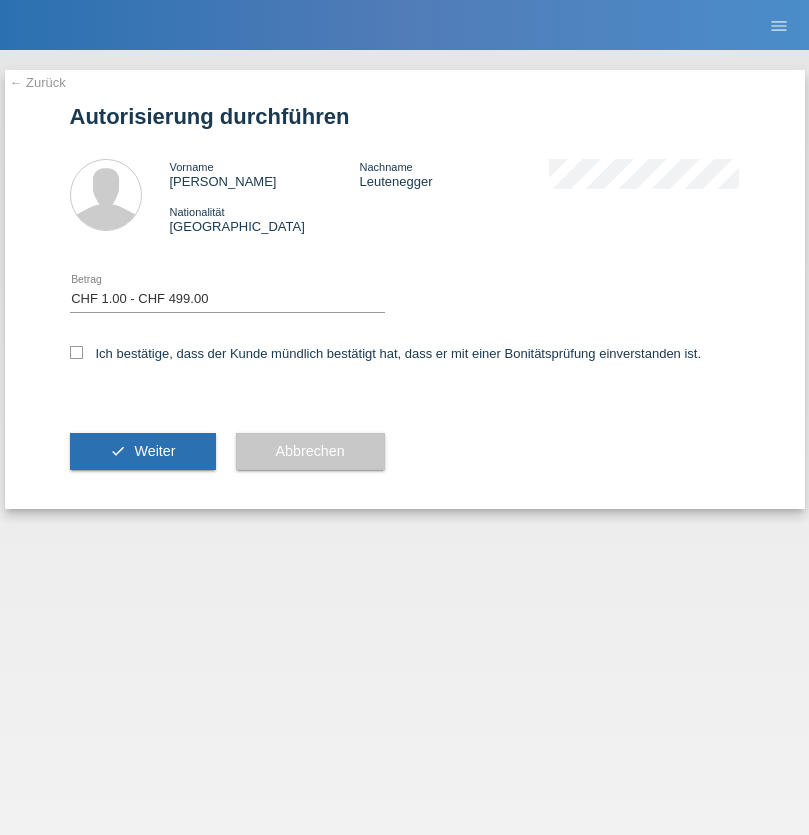 checkbox on "true" 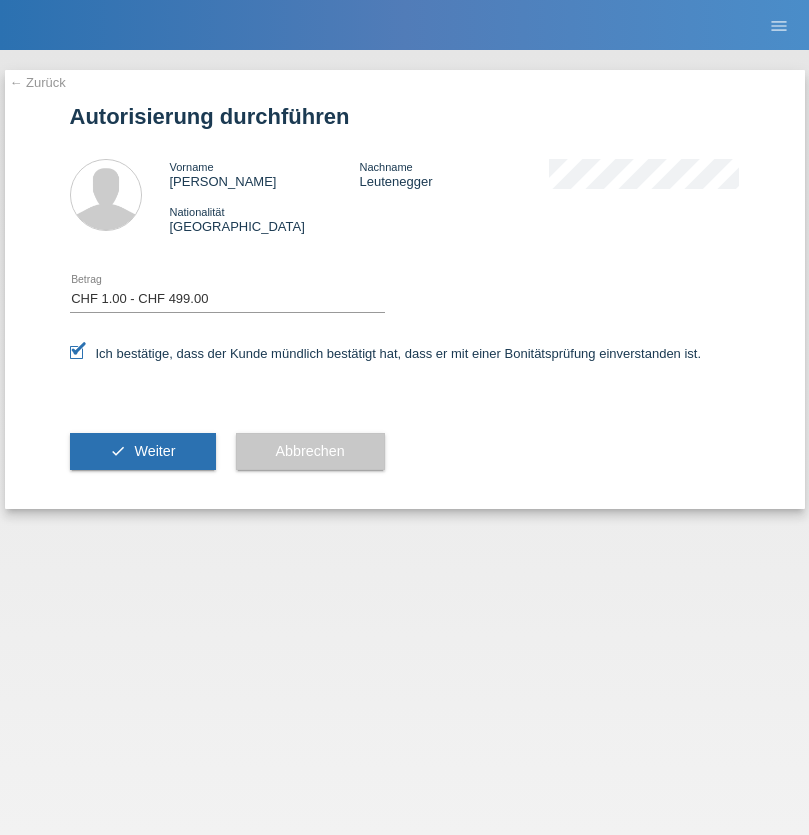 scroll, scrollTop: 0, scrollLeft: 0, axis: both 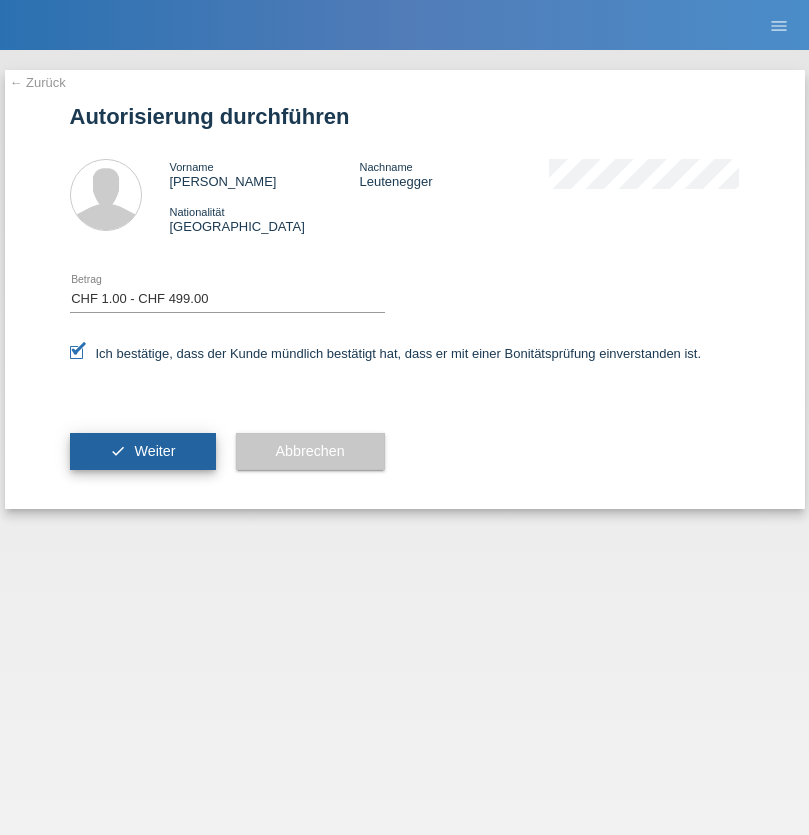 click on "Weiter" at bounding box center (154, 451) 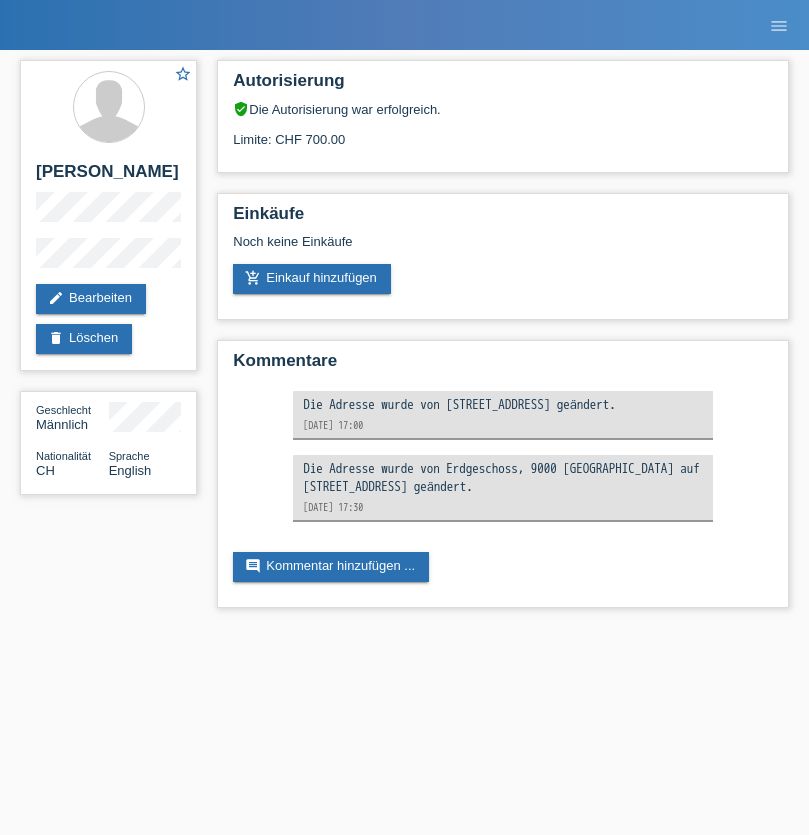 scroll, scrollTop: 0, scrollLeft: 0, axis: both 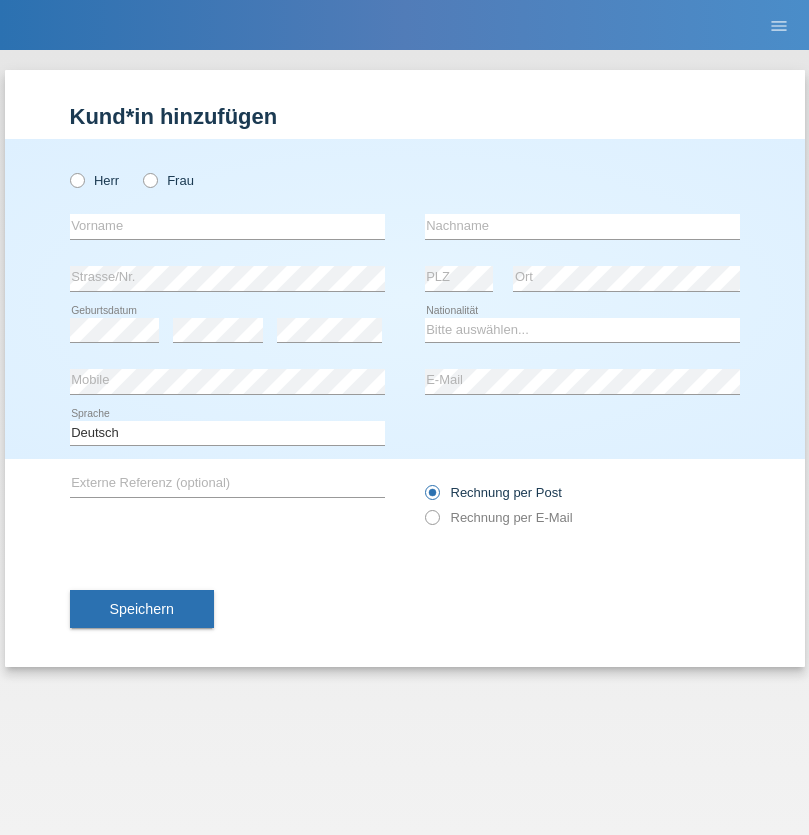 radio on "true" 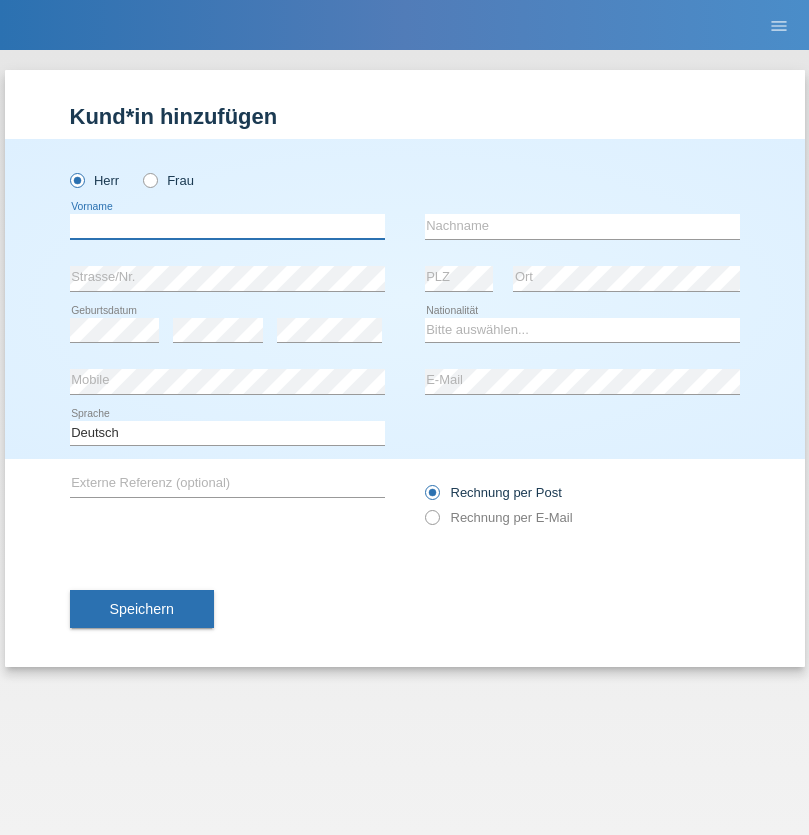 click at bounding box center (227, 226) 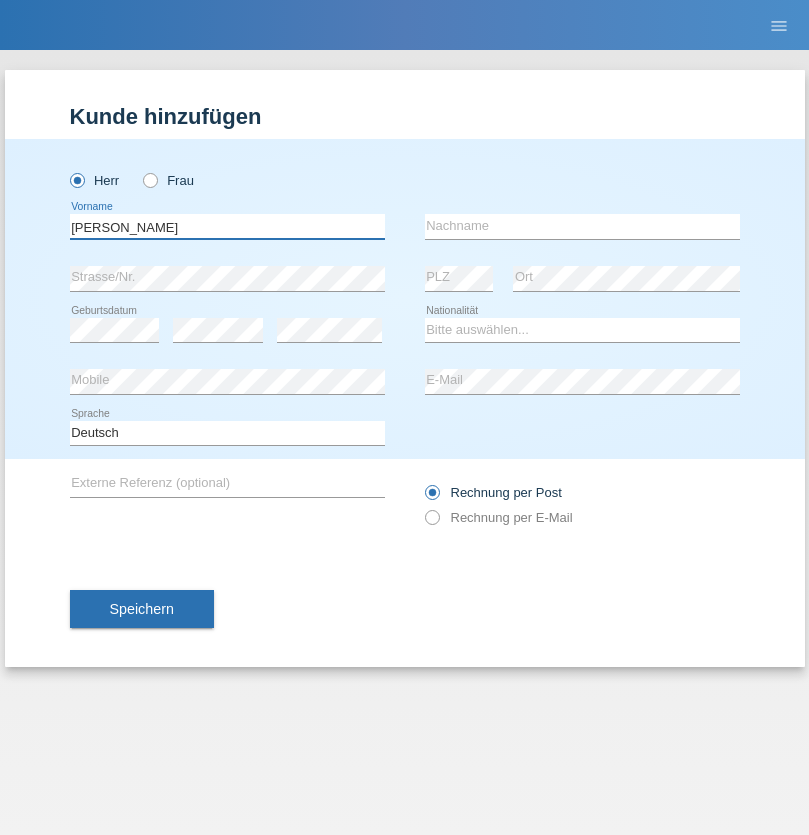 type on "[PERSON_NAME]" 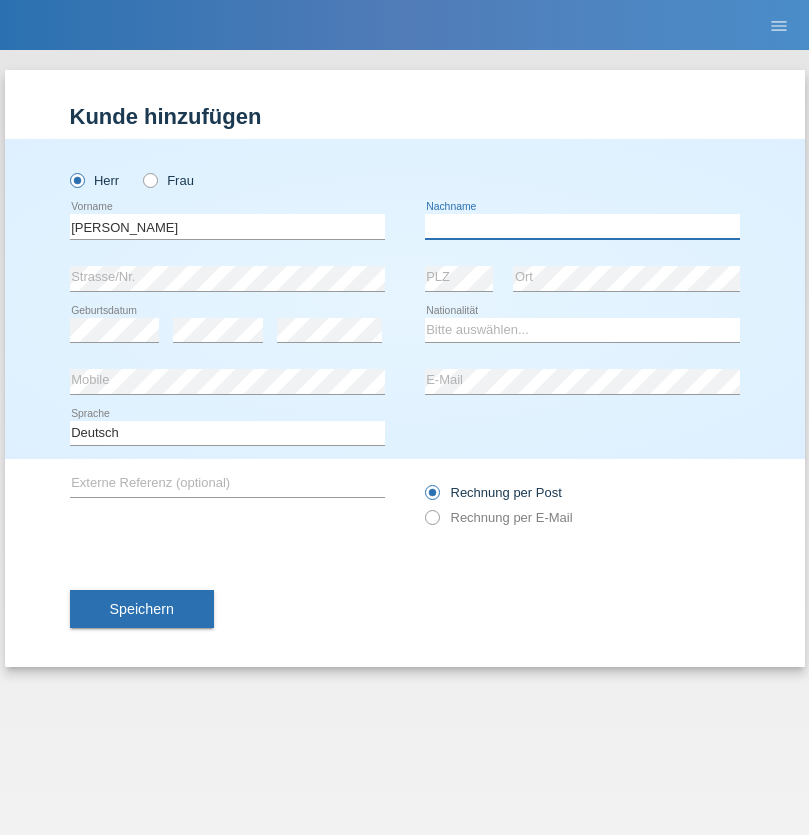 click at bounding box center (582, 226) 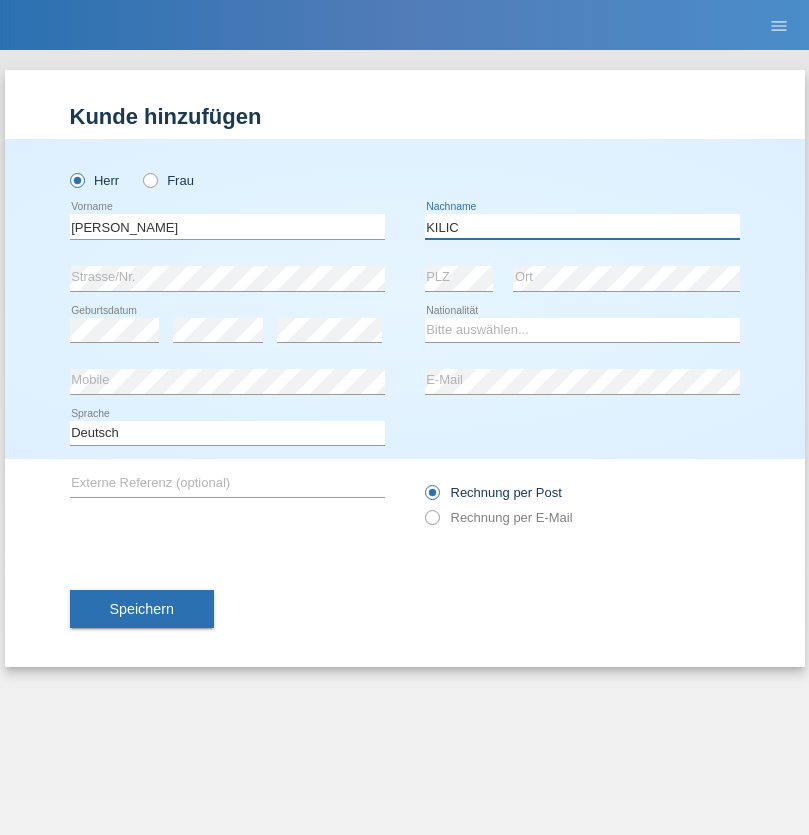 type on "KILIC" 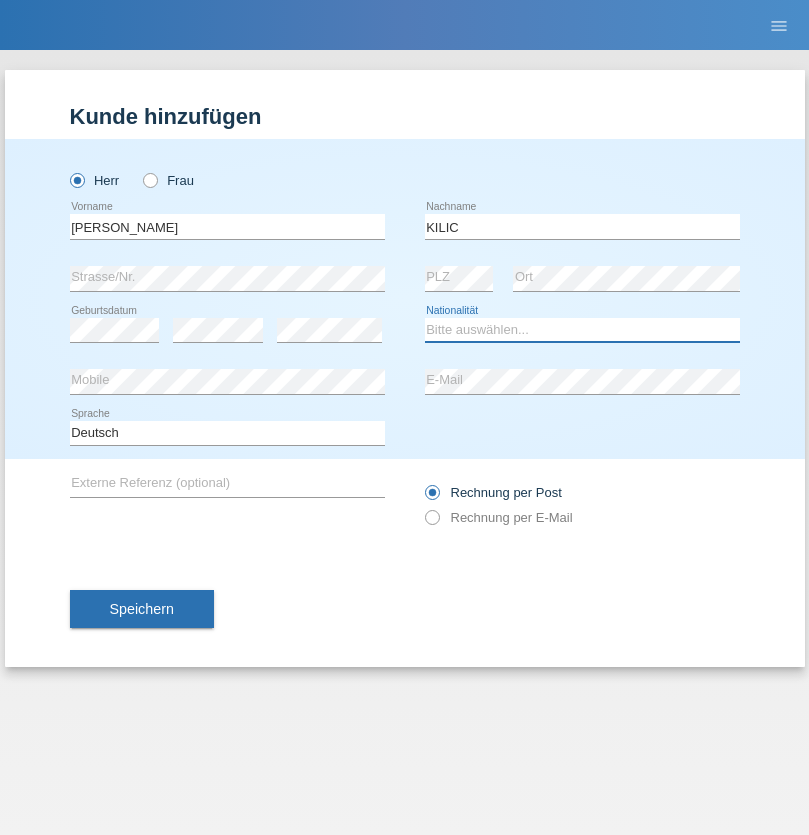 select on "CV" 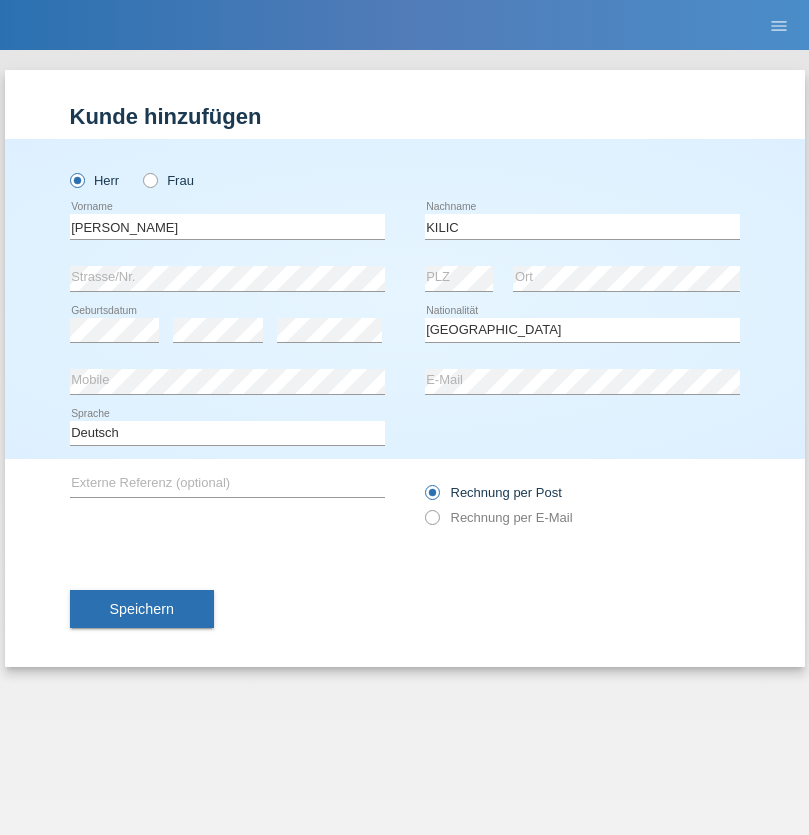 select on "C" 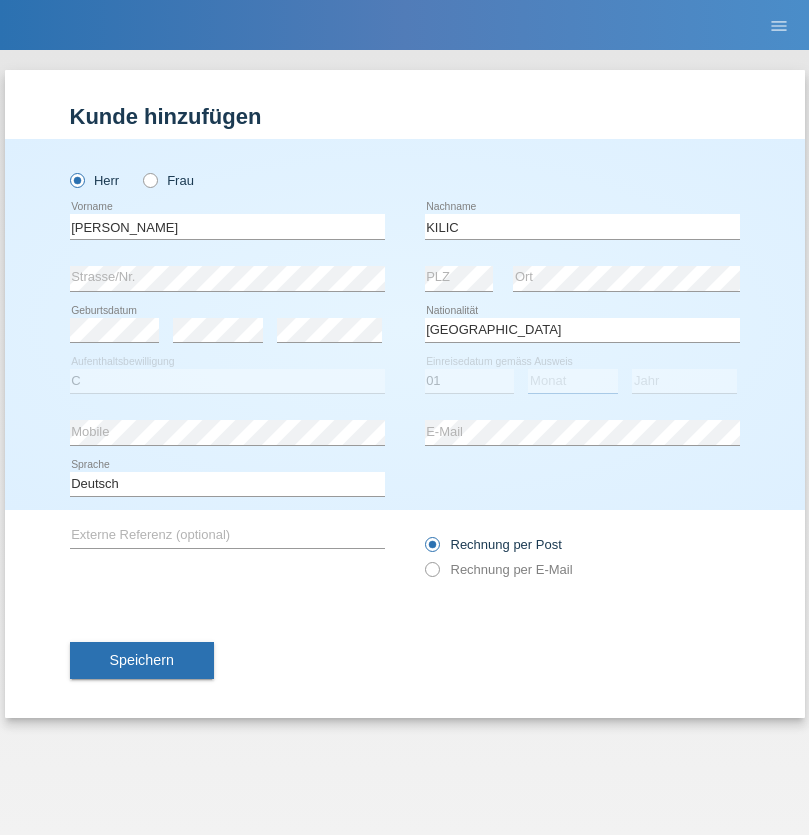 select on "11" 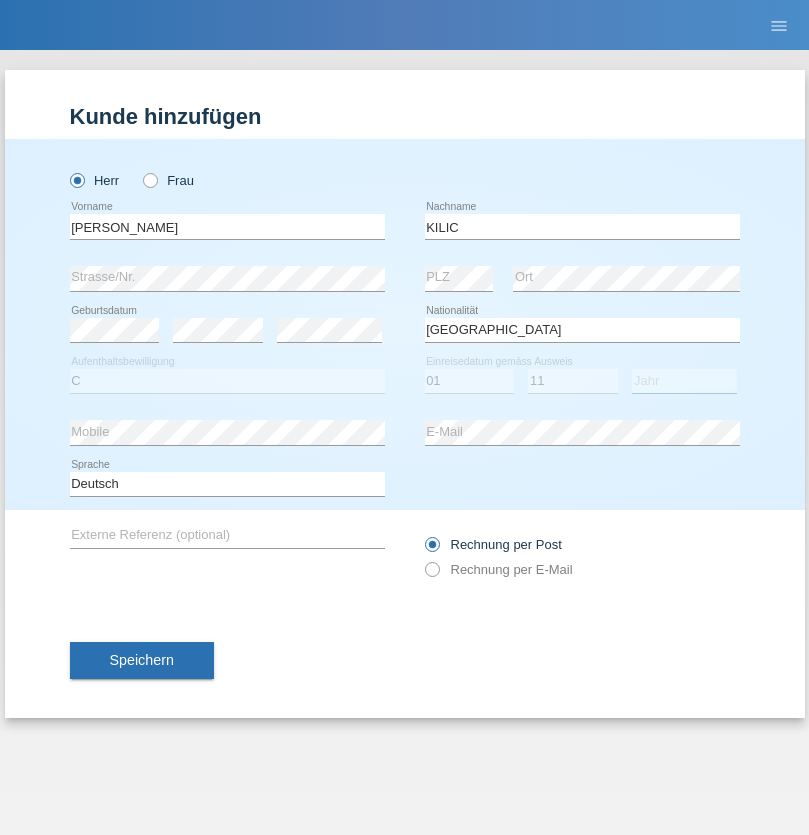 select on "2021" 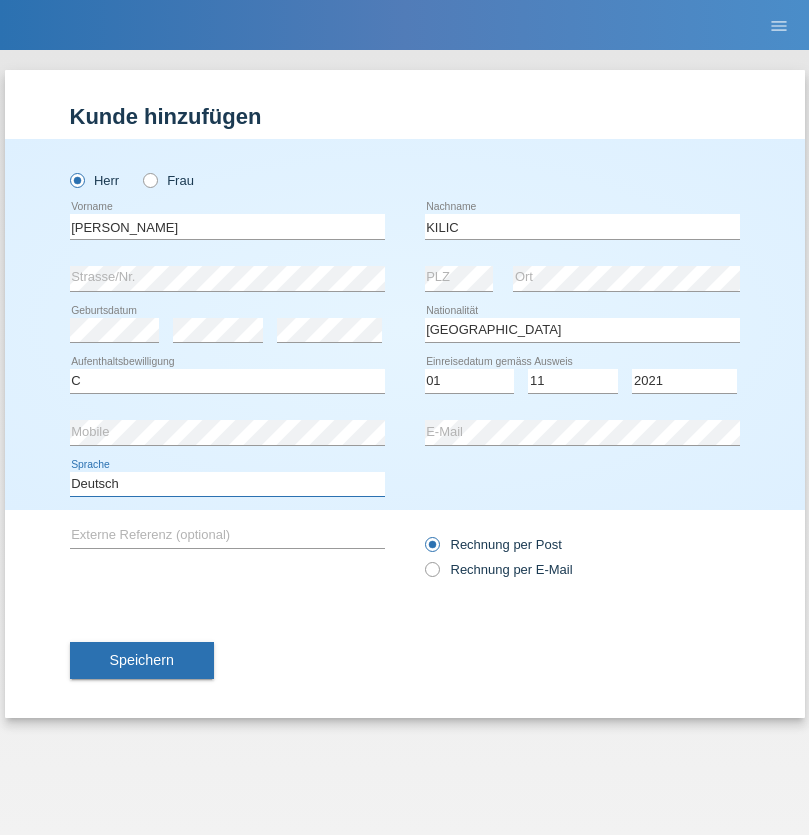 select on "en" 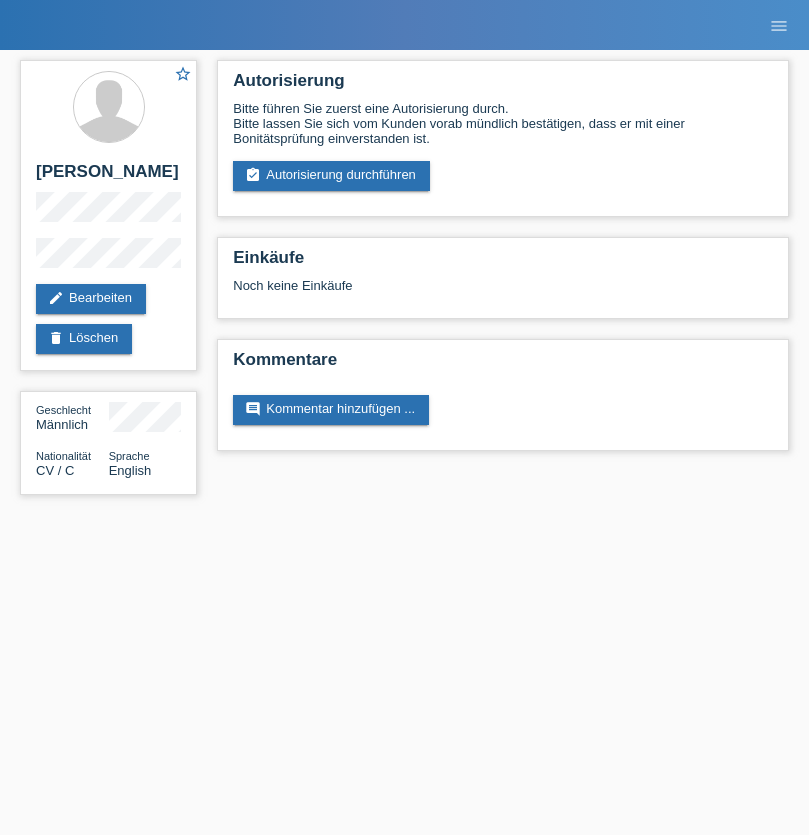 scroll, scrollTop: 0, scrollLeft: 0, axis: both 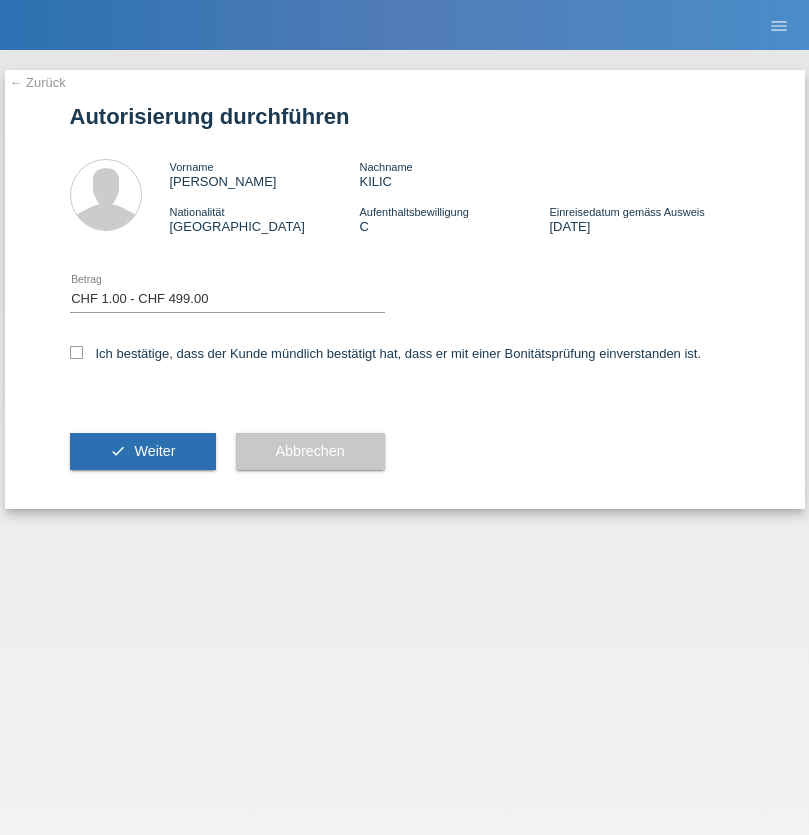 select on "1" 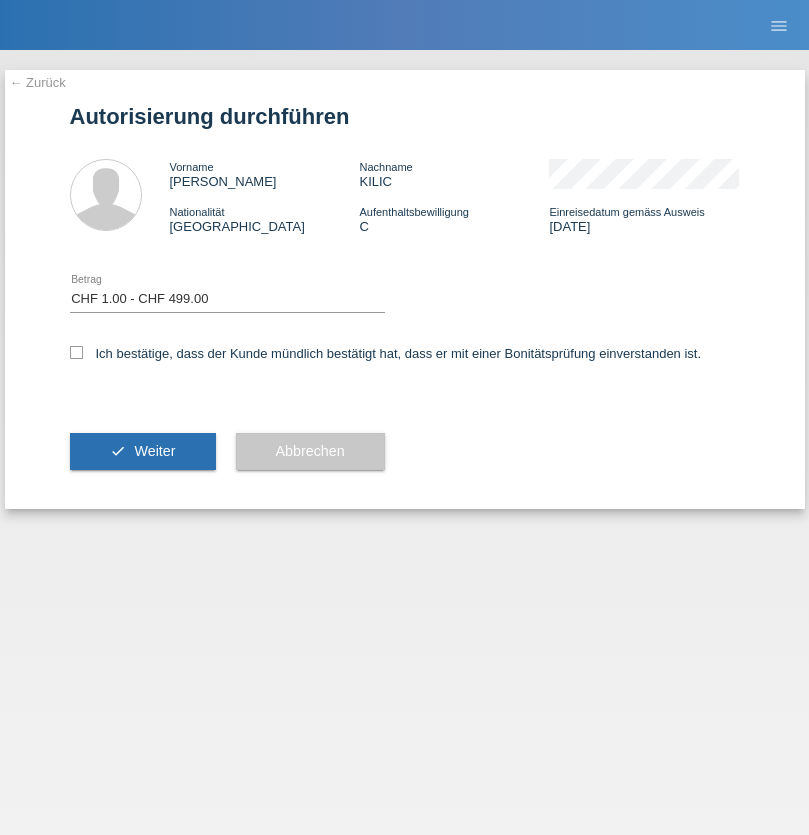 checkbox on "true" 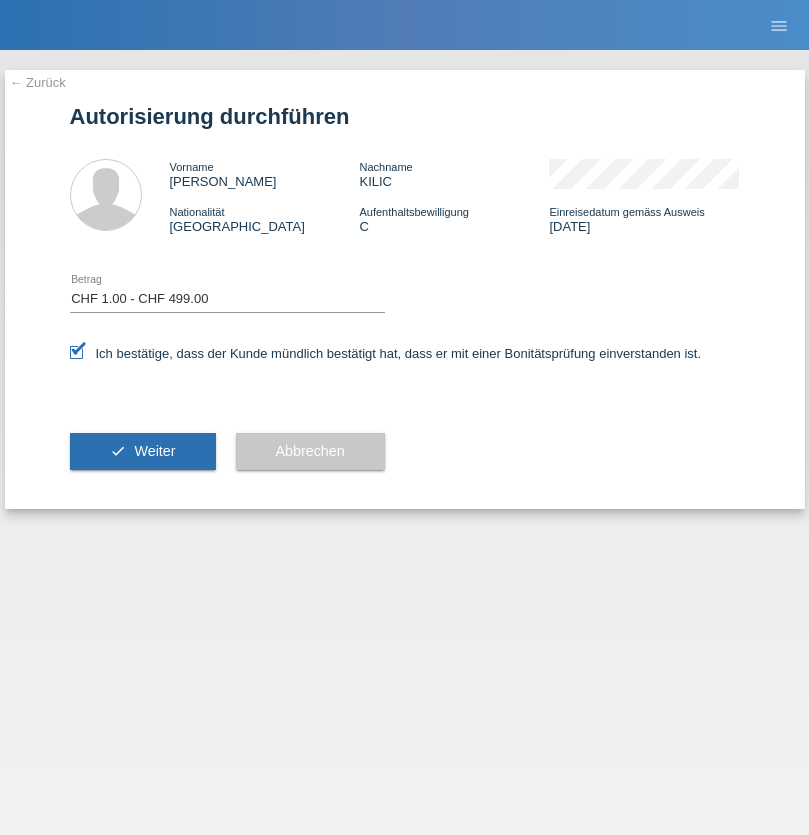 scroll, scrollTop: 0, scrollLeft: 0, axis: both 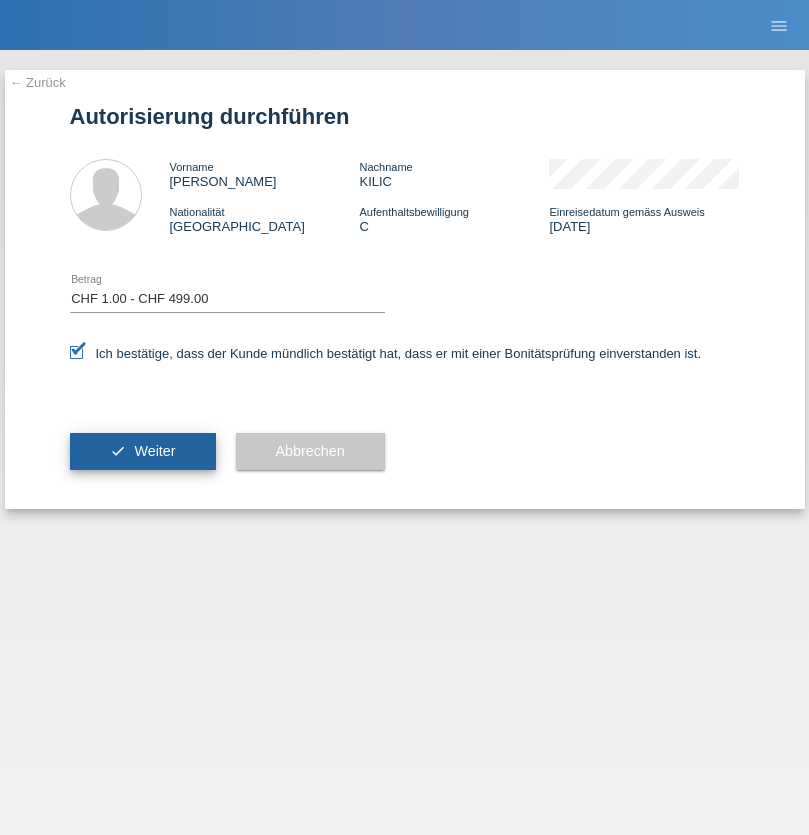 click on "Weiter" at bounding box center [154, 451] 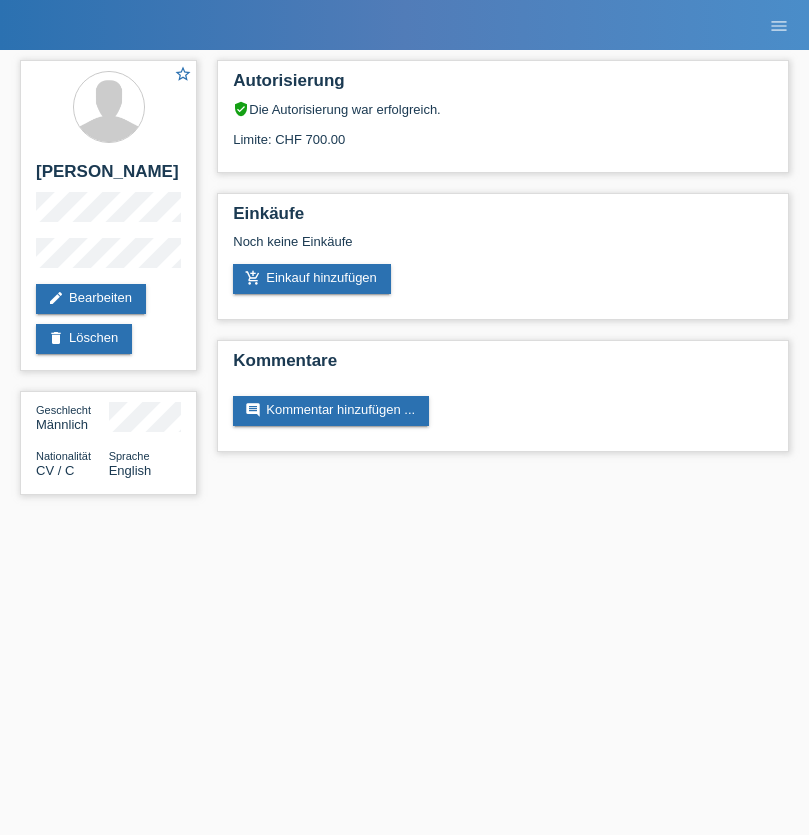 scroll, scrollTop: 0, scrollLeft: 0, axis: both 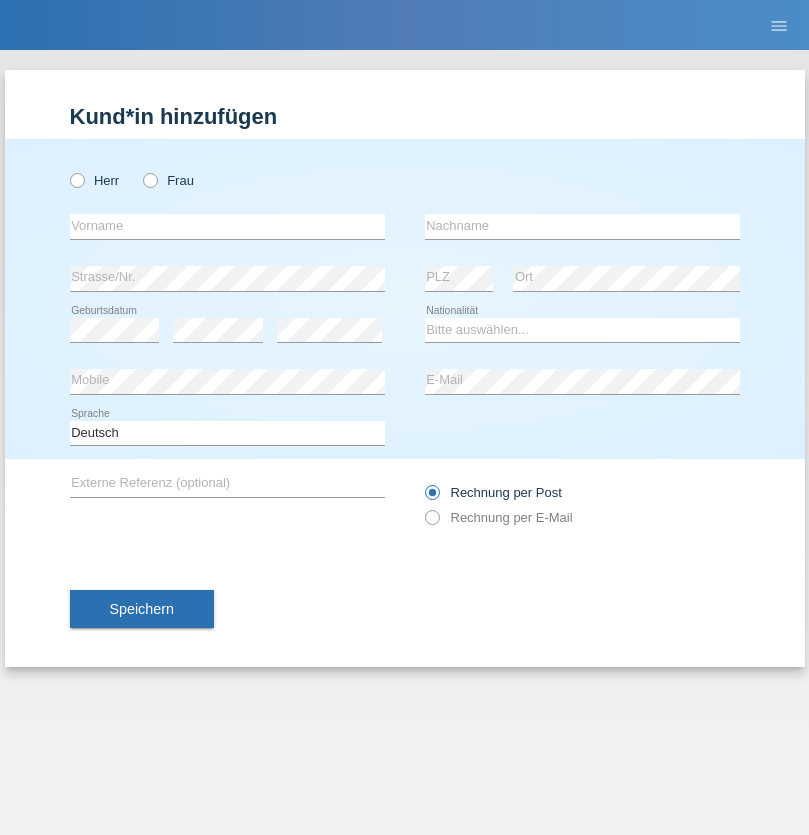radio on "true" 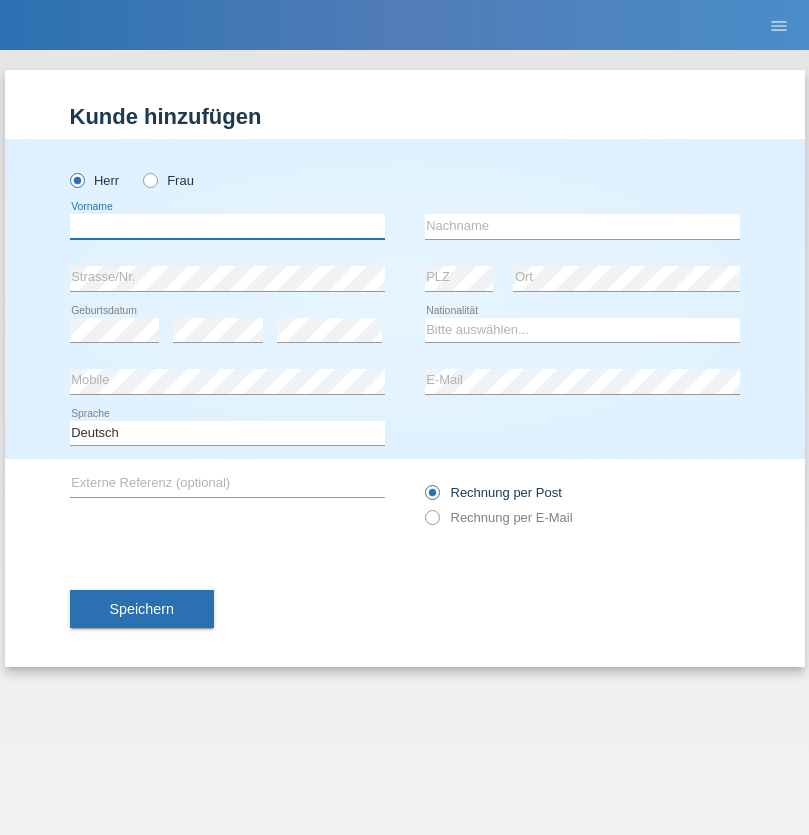 click at bounding box center (227, 226) 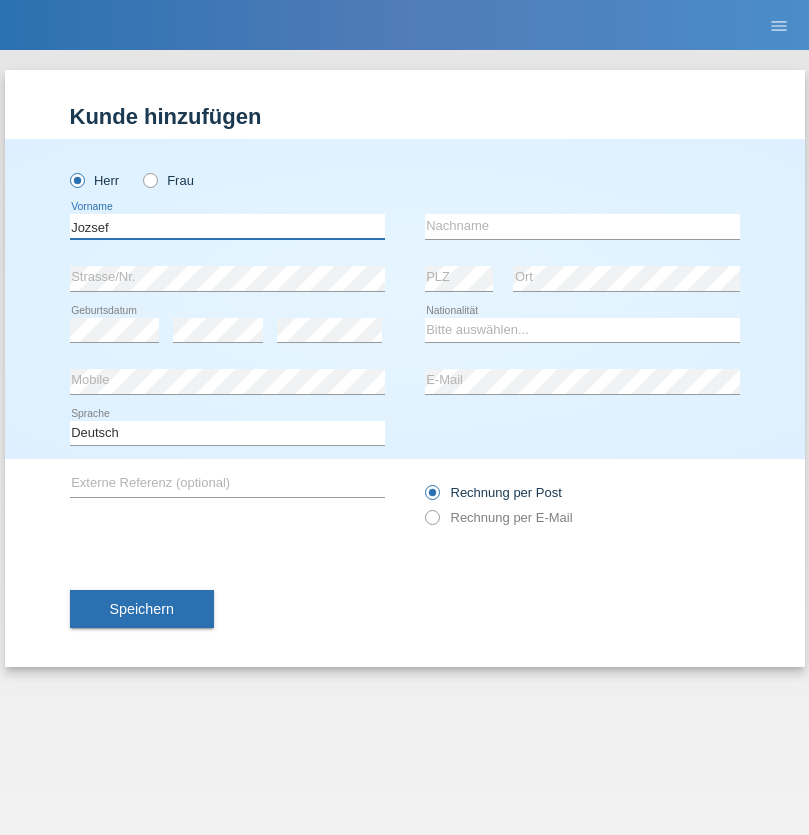 type on "Jozsef" 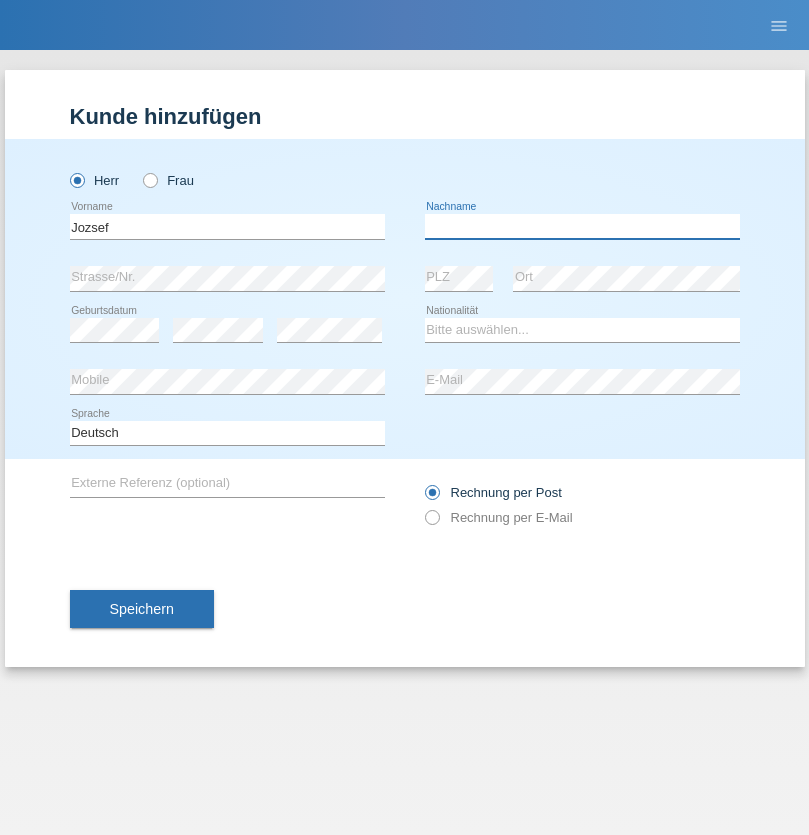 click at bounding box center [582, 226] 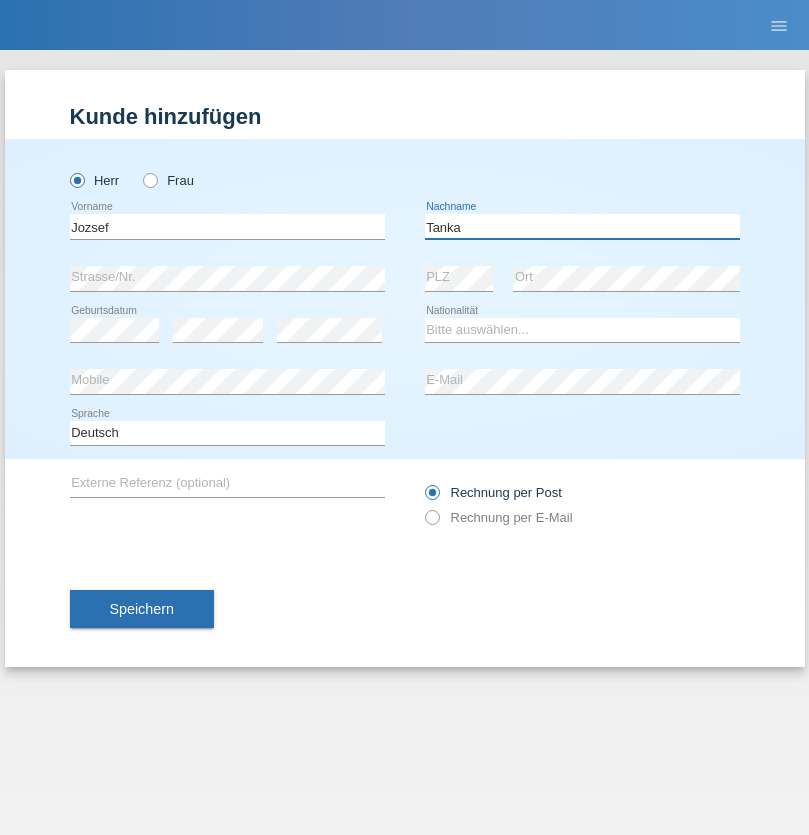 type on "Tanka" 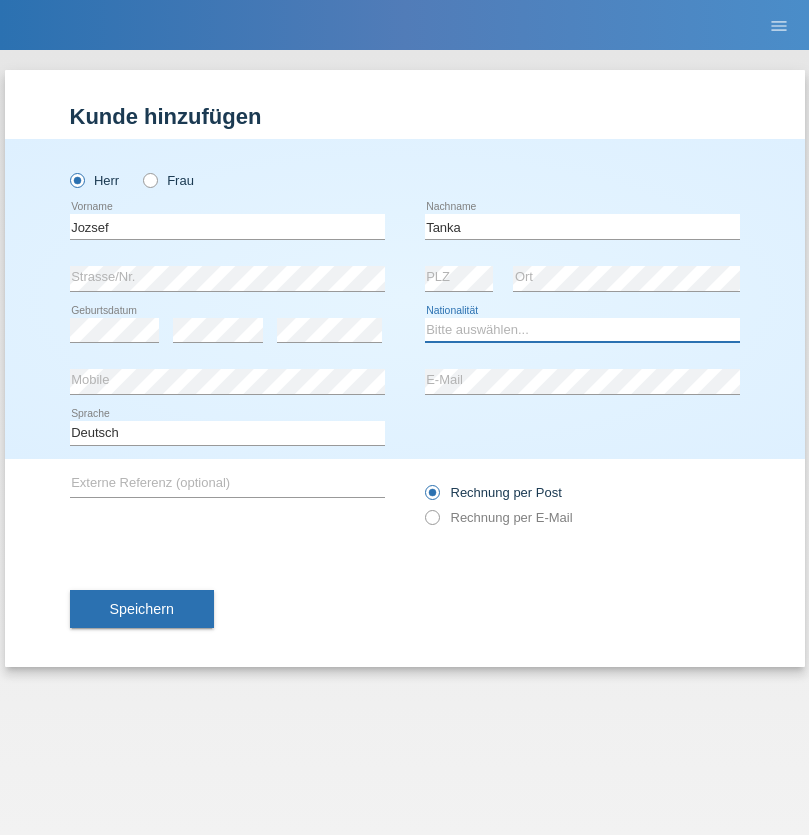 select on "HU" 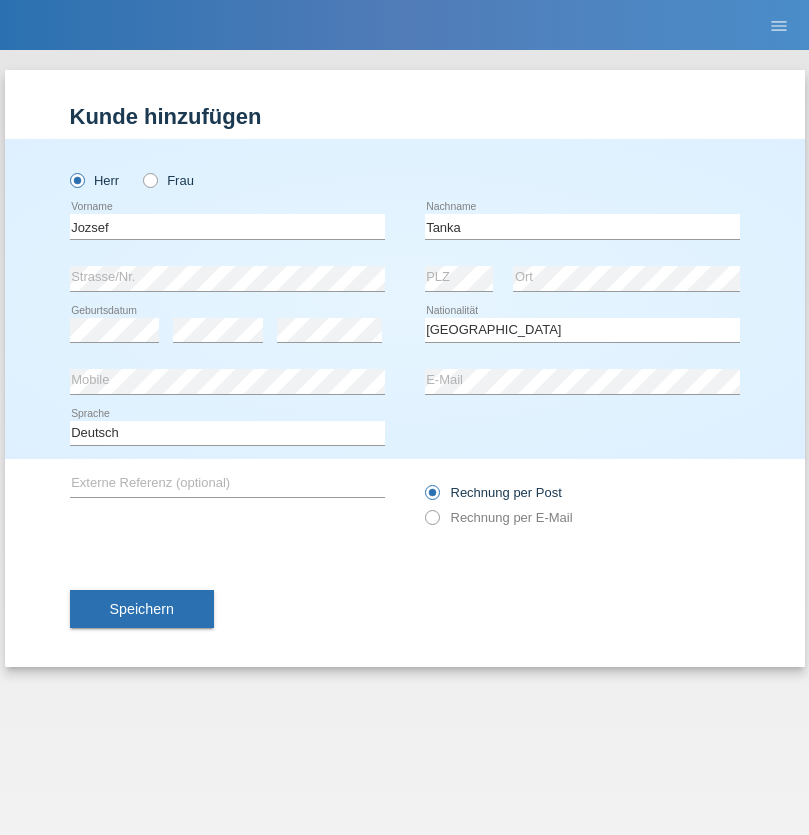 select on "C" 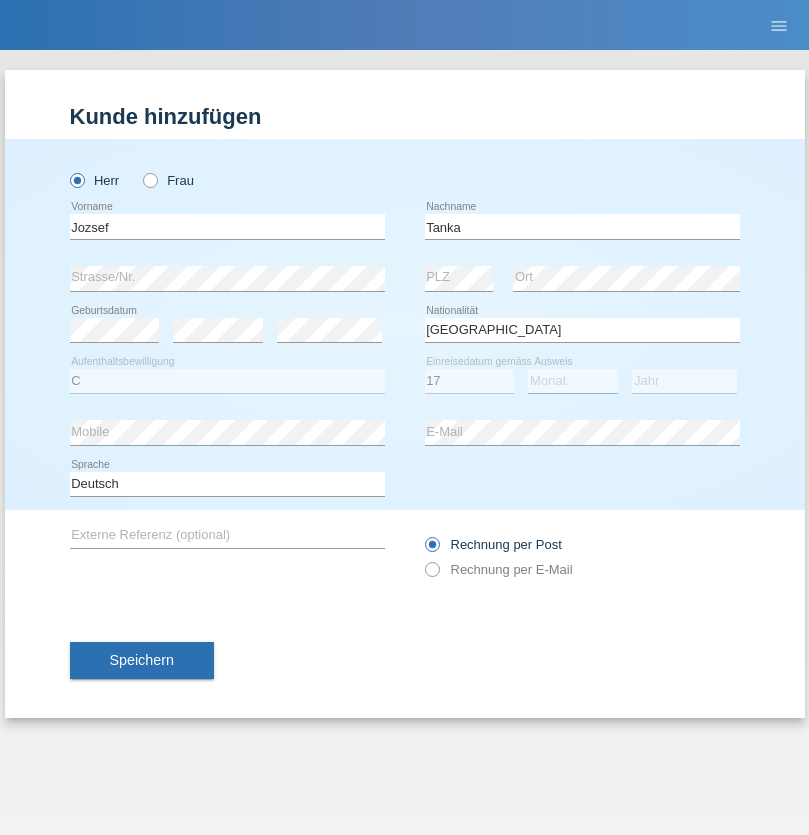 select on "03" 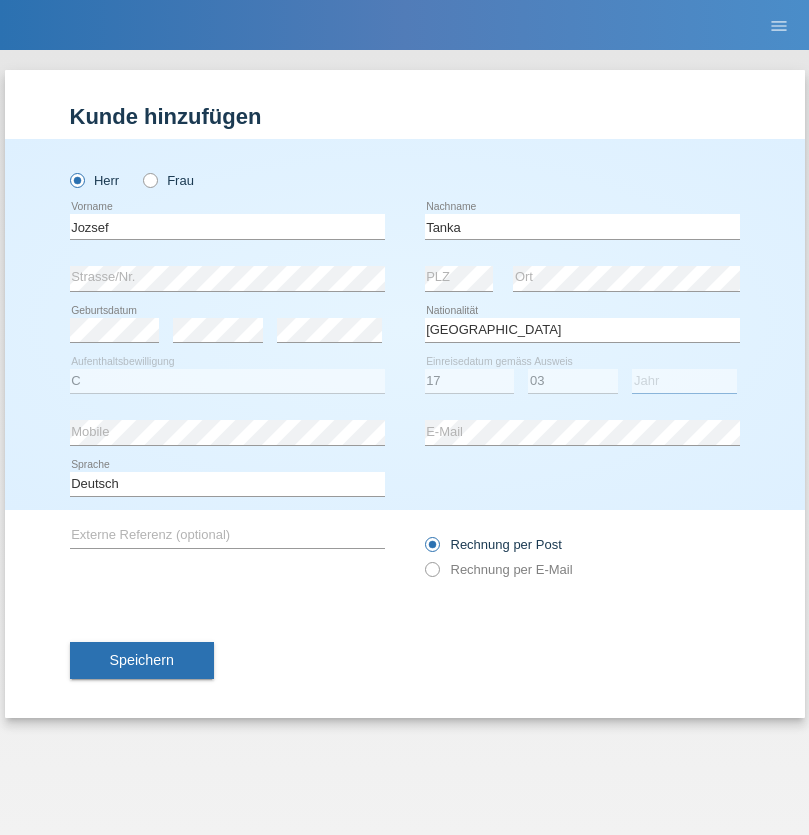 select on "2010" 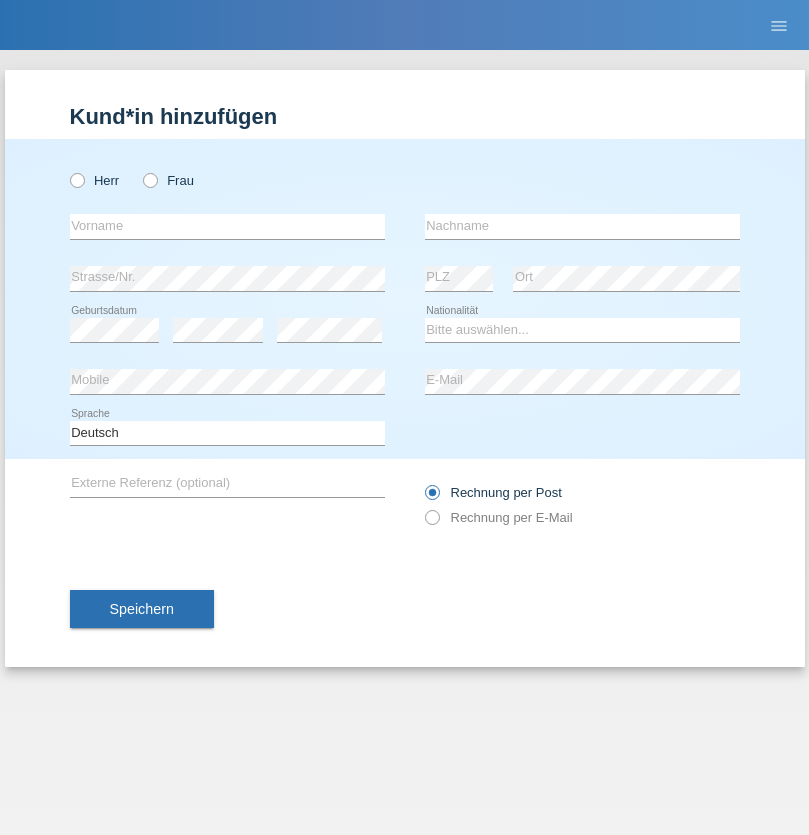 scroll, scrollTop: 0, scrollLeft: 0, axis: both 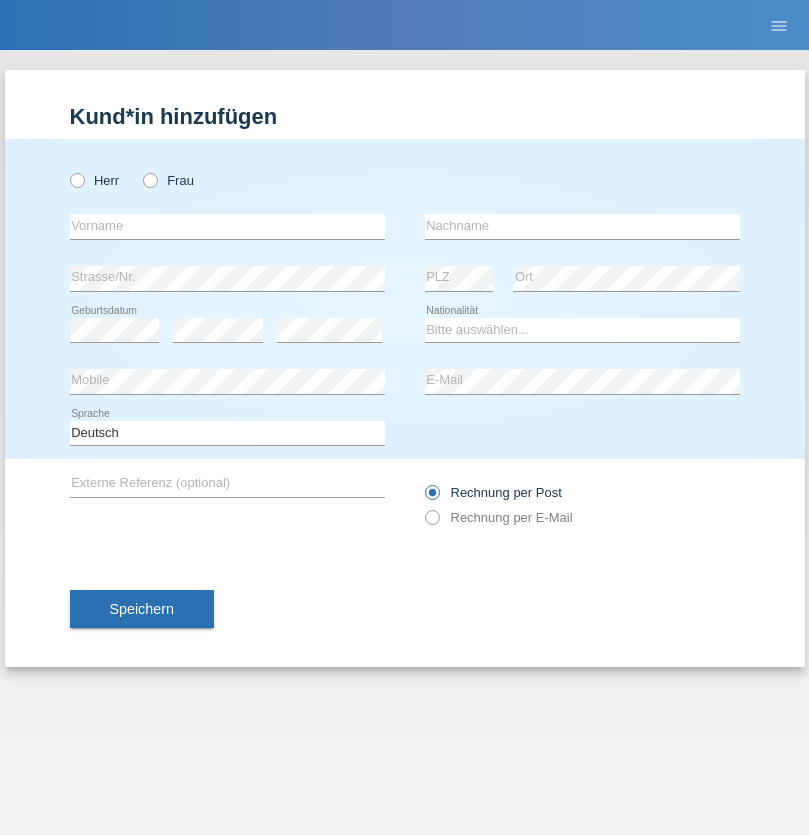 radio on "true" 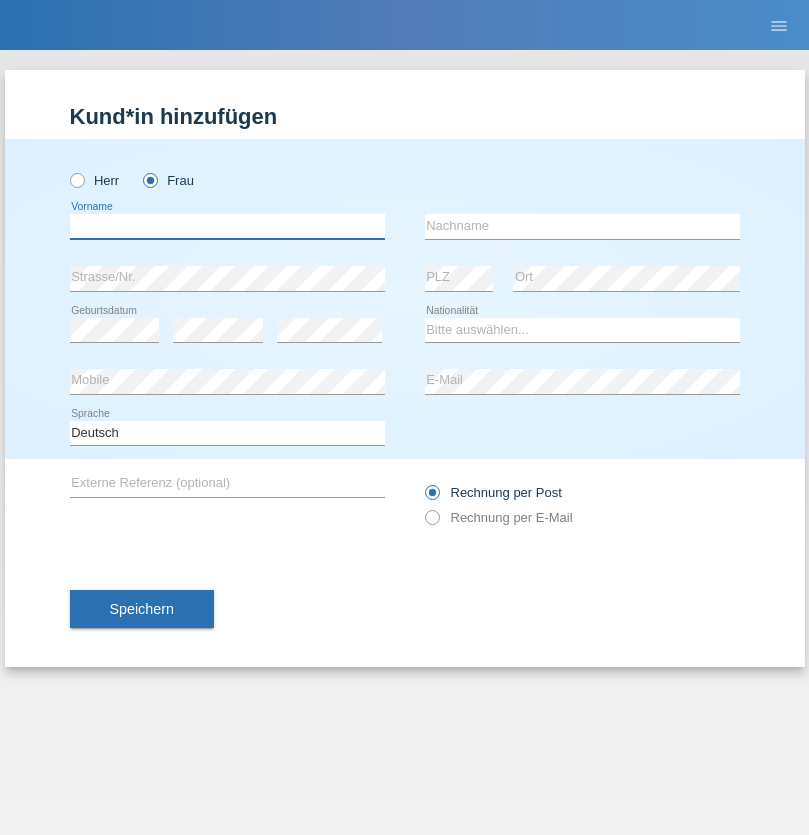 click at bounding box center (227, 226) 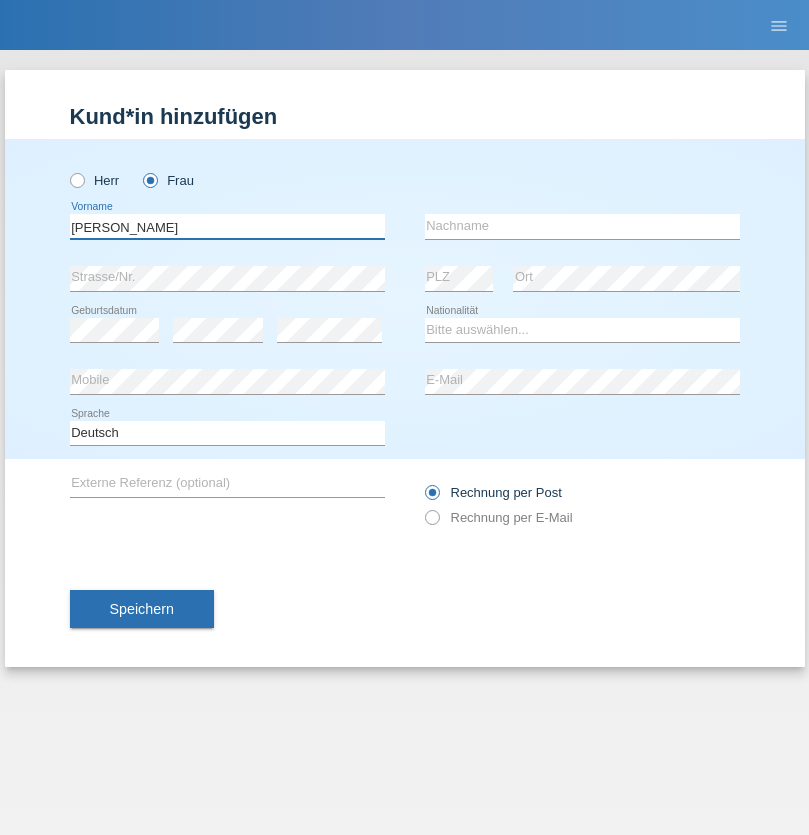 type on "[PERSON_NAME]" 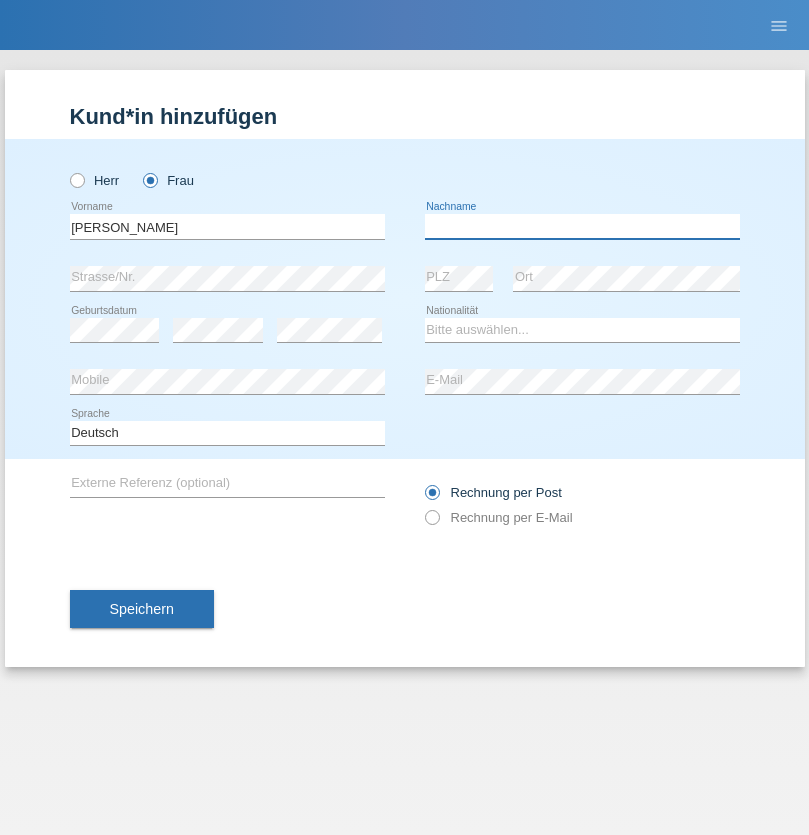 click at bounding box center (582, 226) 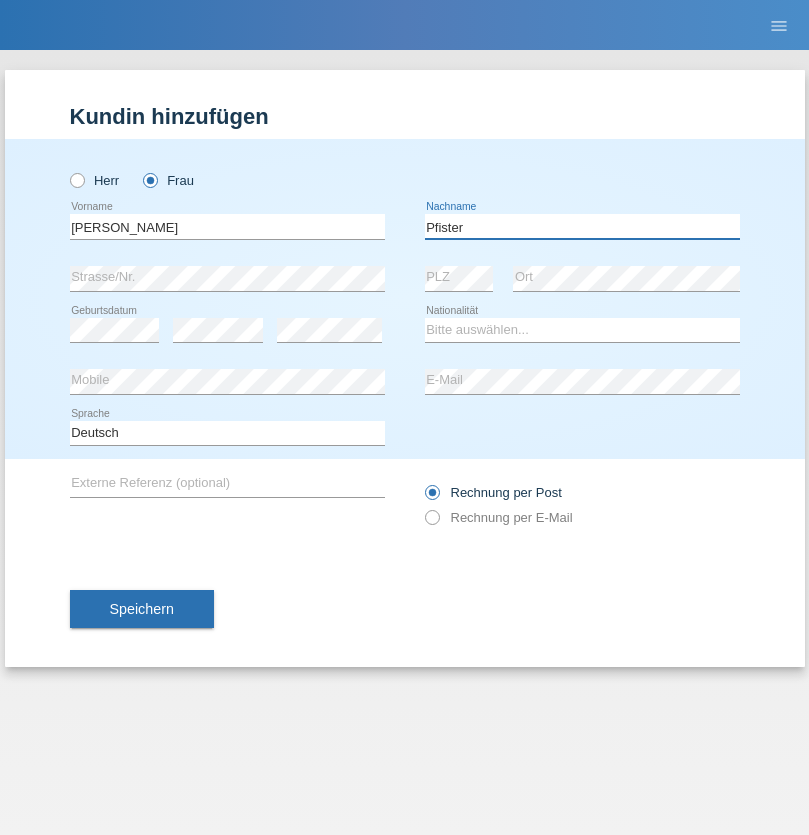type on "Pfister" 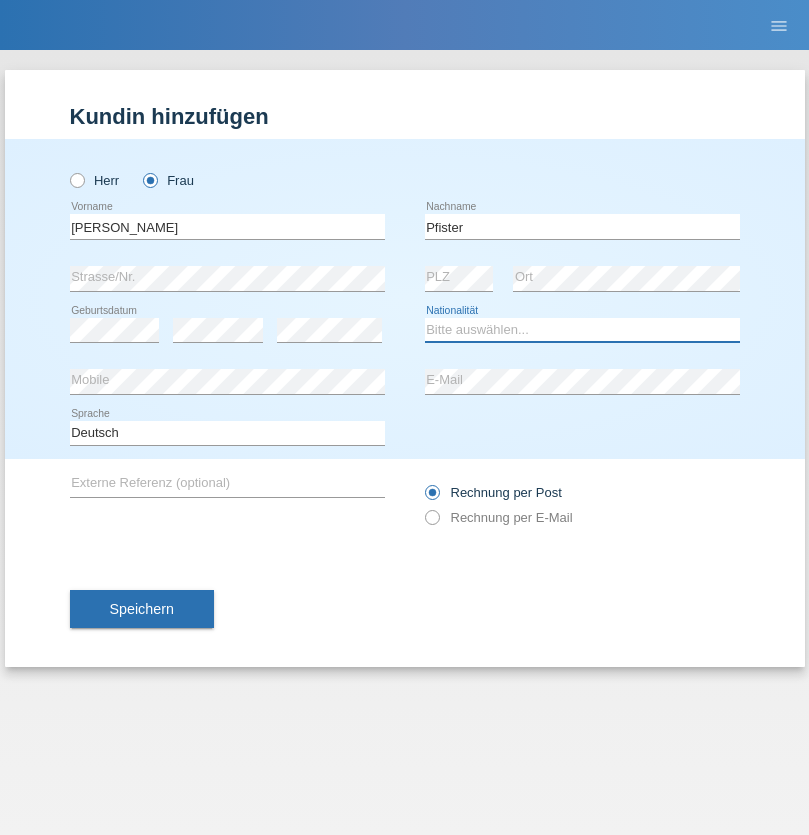 select on "FR" 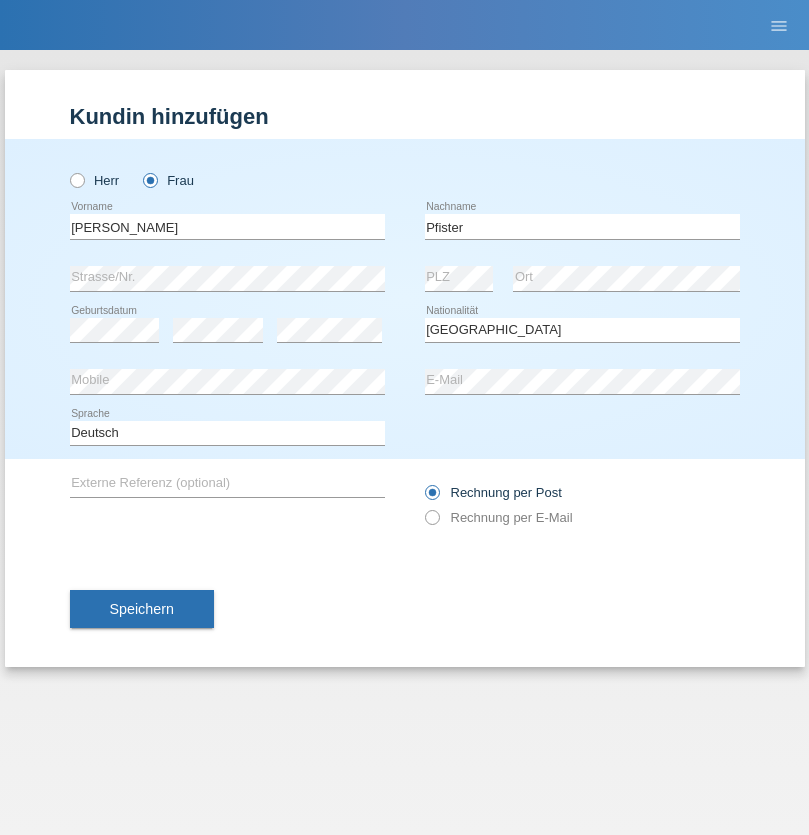 select on "C" 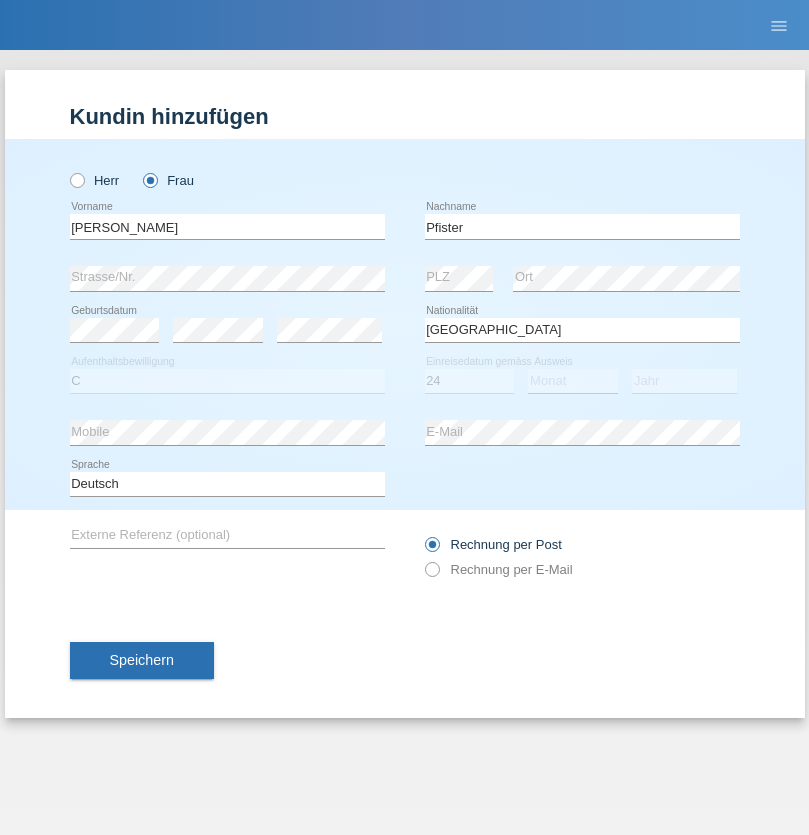 select on "08" 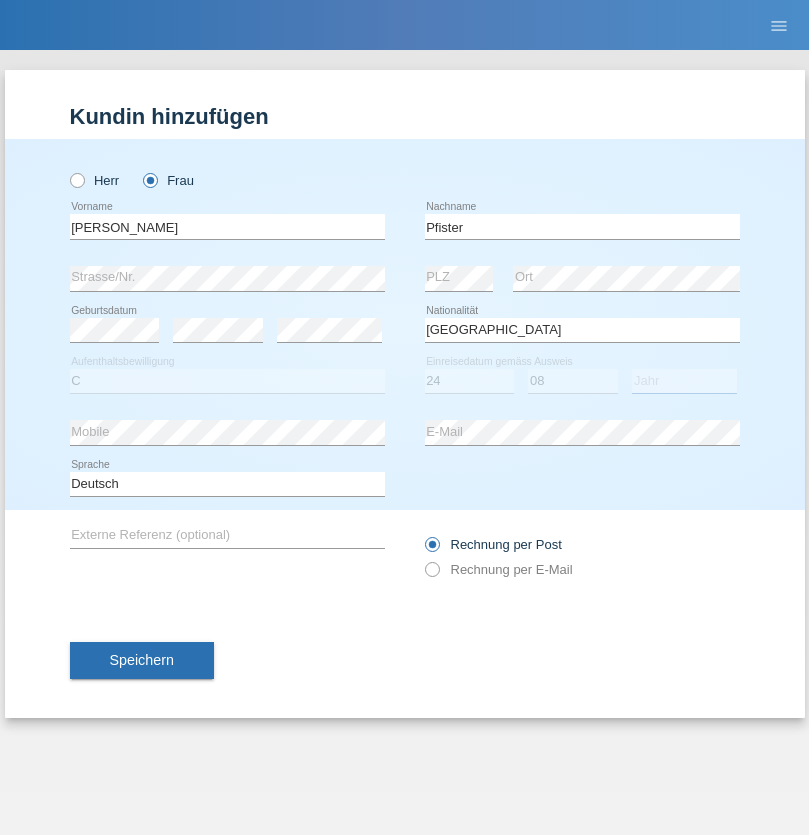 select on "2009" 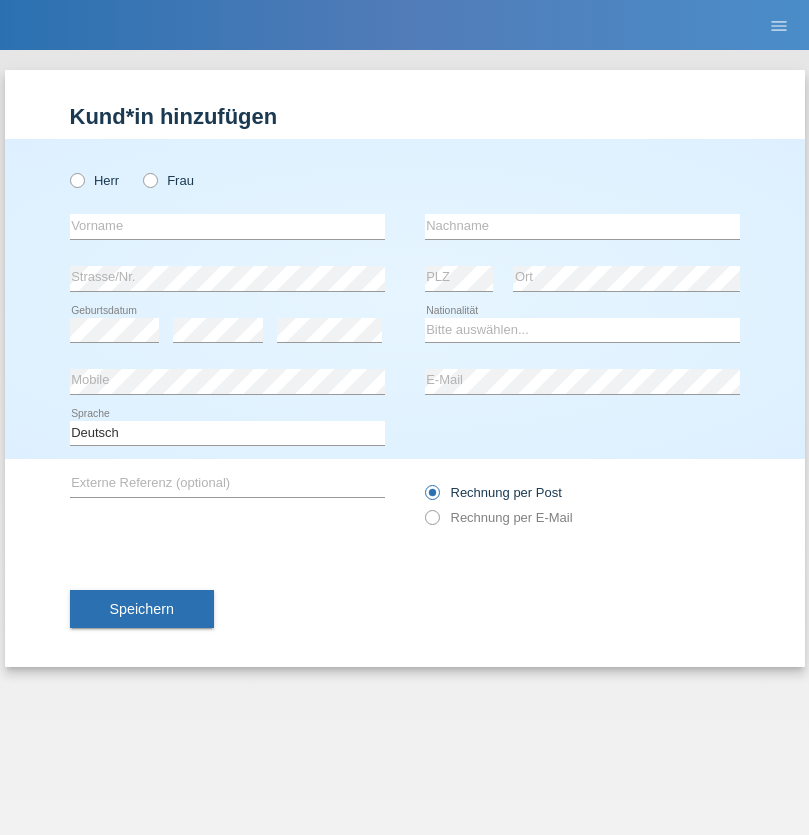 scroll, scrollTop: 0, scrollLeft: 0, axis: both 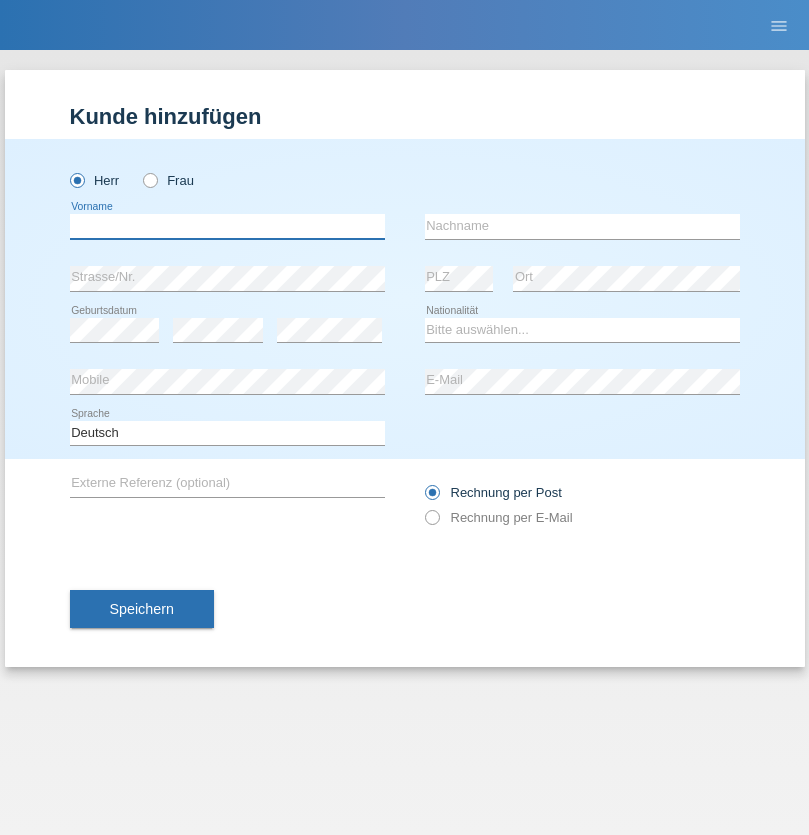 click at bounding box center (227, 226) 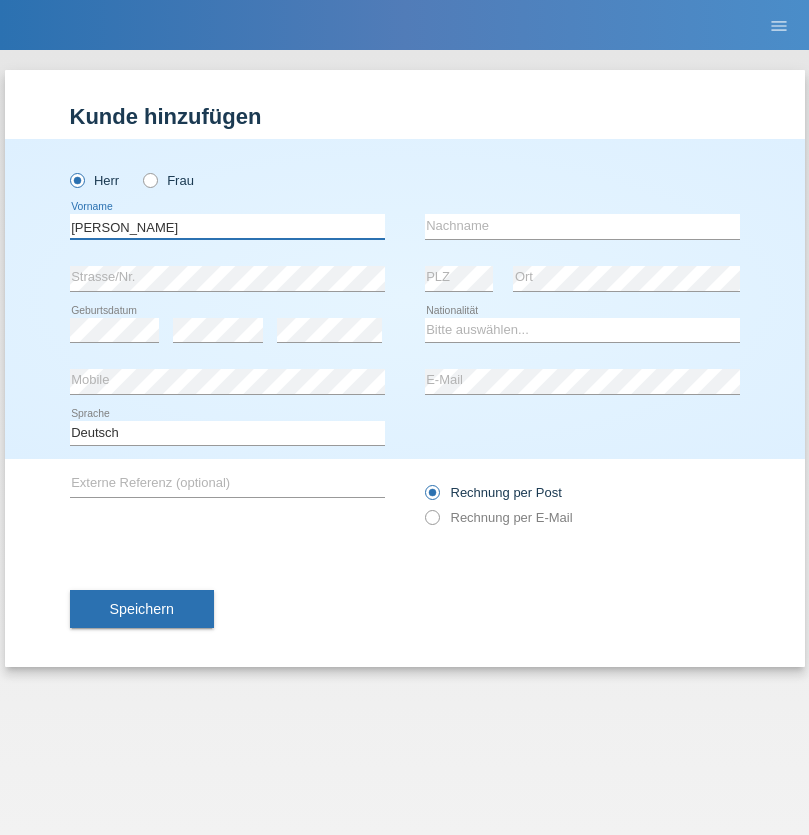 type on "[PERSON_NAME]" 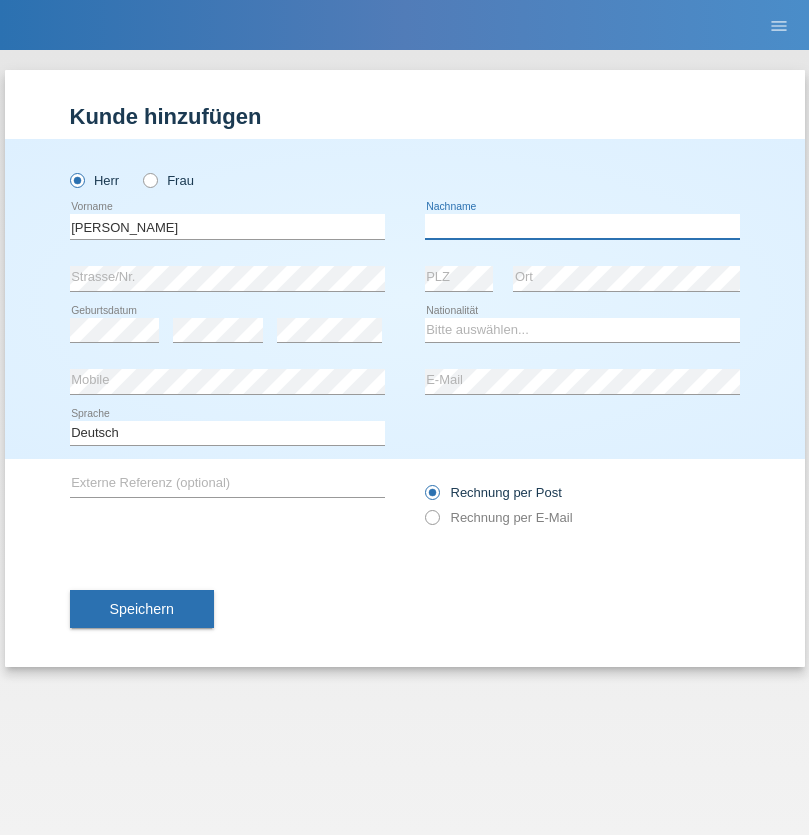 click at bounding box center (582, 226) 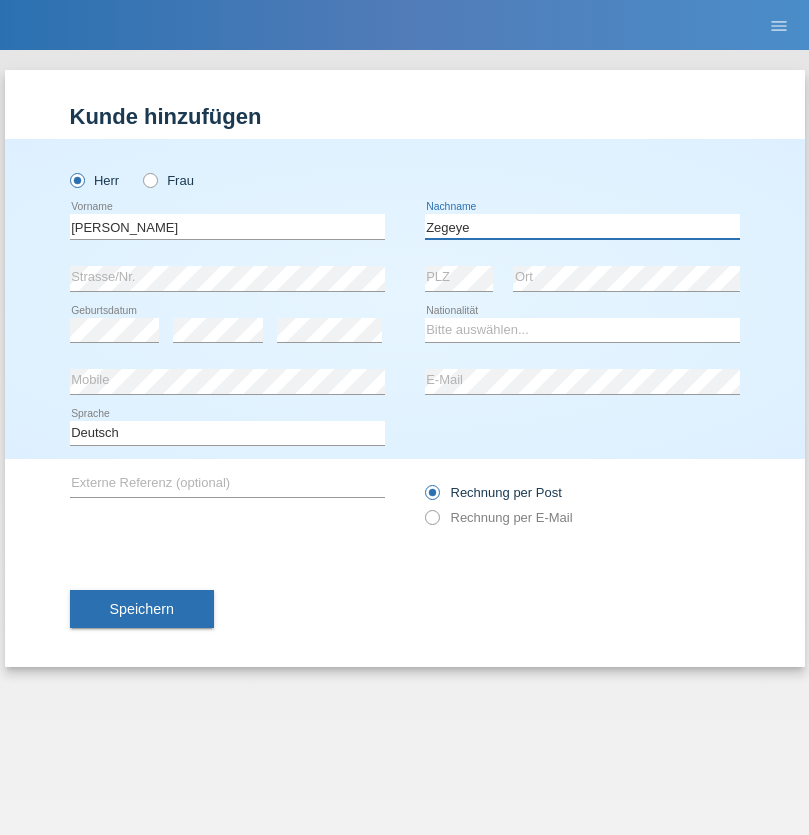 type on "Zegeye" 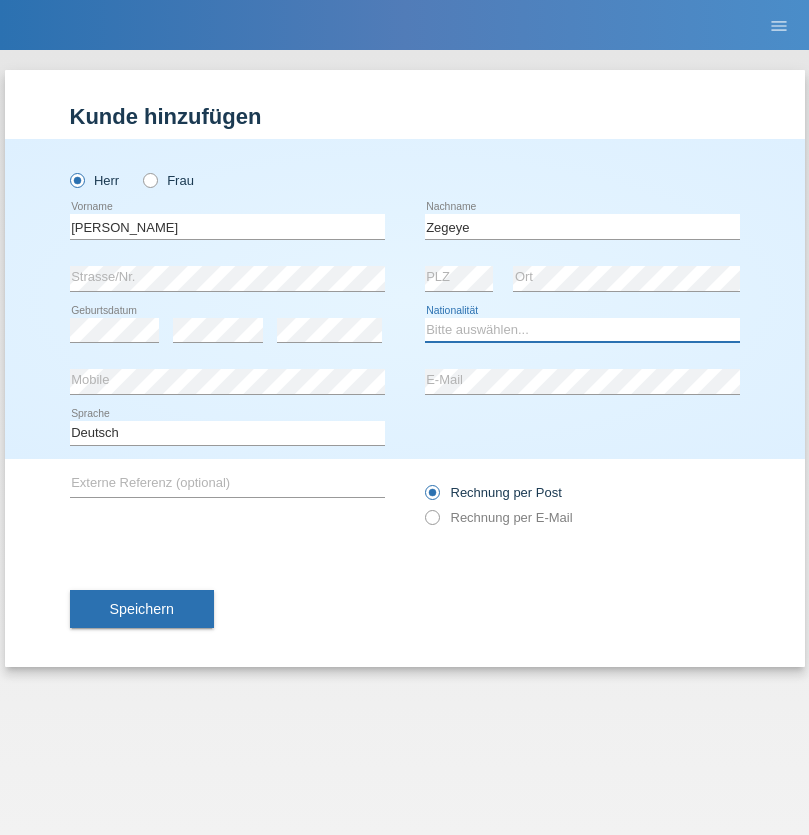 select on "CH" 